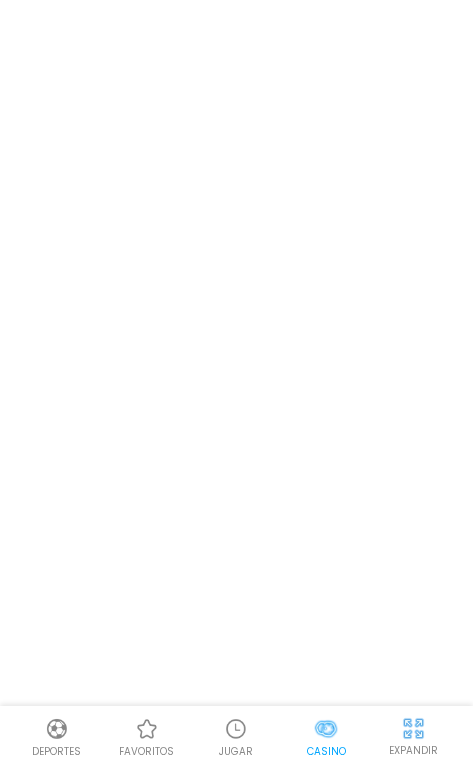 scroll, scrollTop: 0, scrollLeft: 0, axis: both 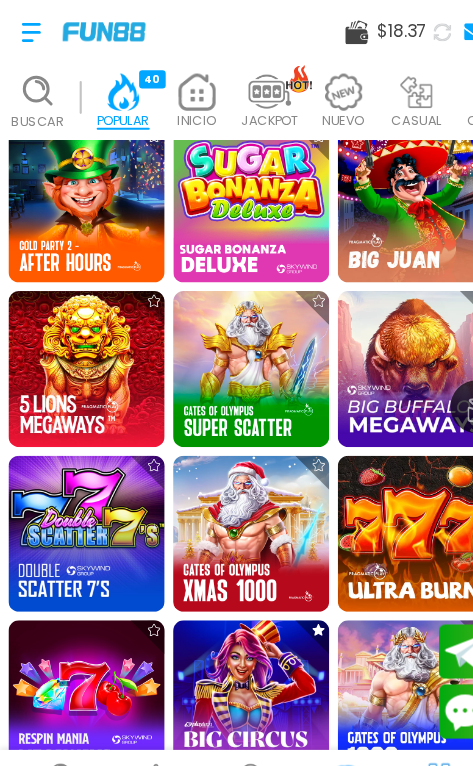 click at bounding box center [391, 502] 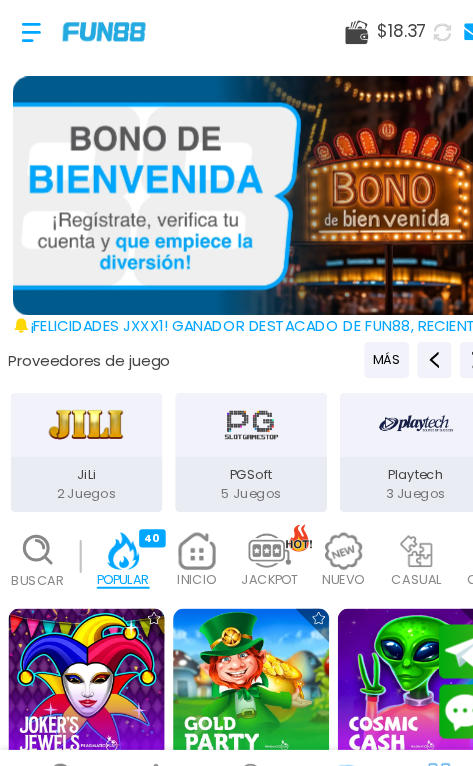 scroll, scrollTop: 224, scrollLeft: 0, axis: vertical 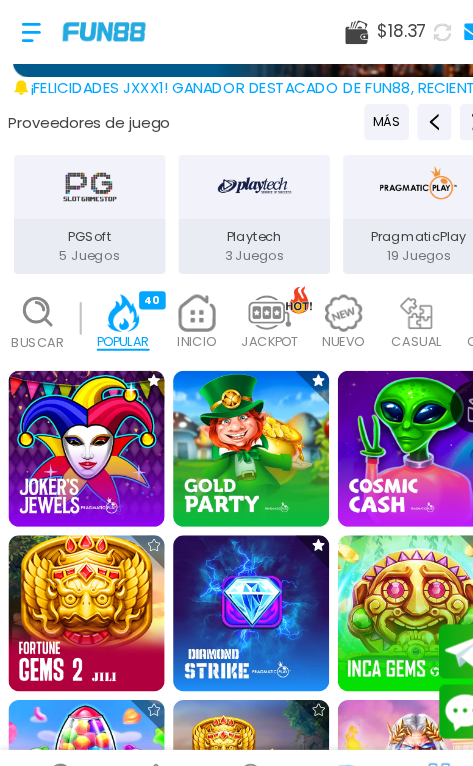 click at bounding box center [391, 577] 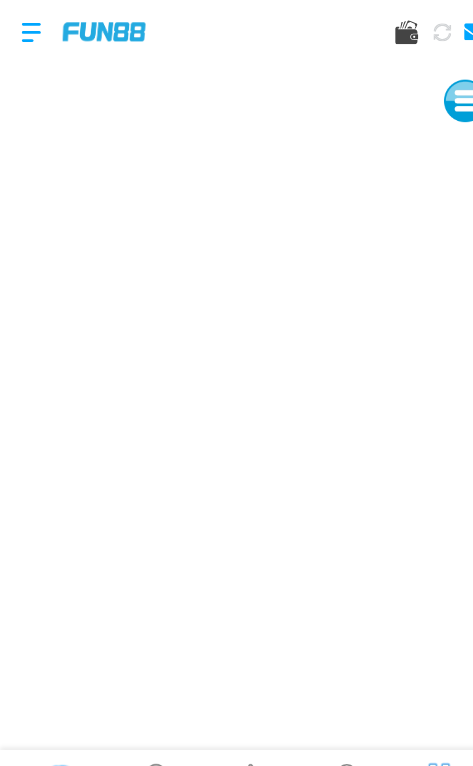 scroll, scrollTop: 0, scrollLeft: 0, axis: both 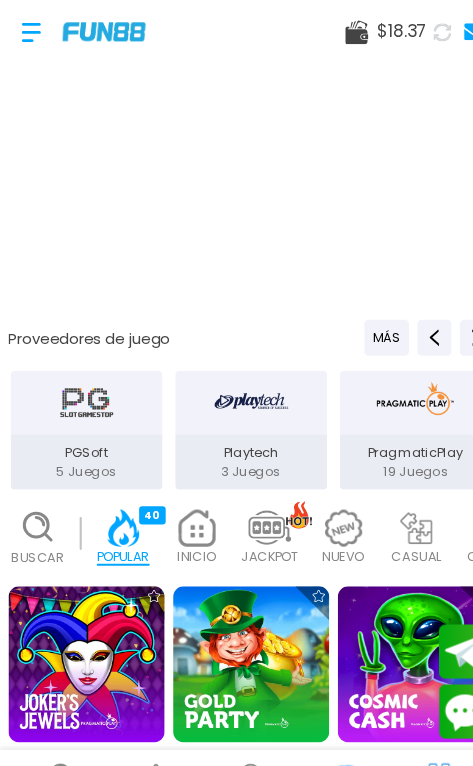 click at bounding box center (29, 30) 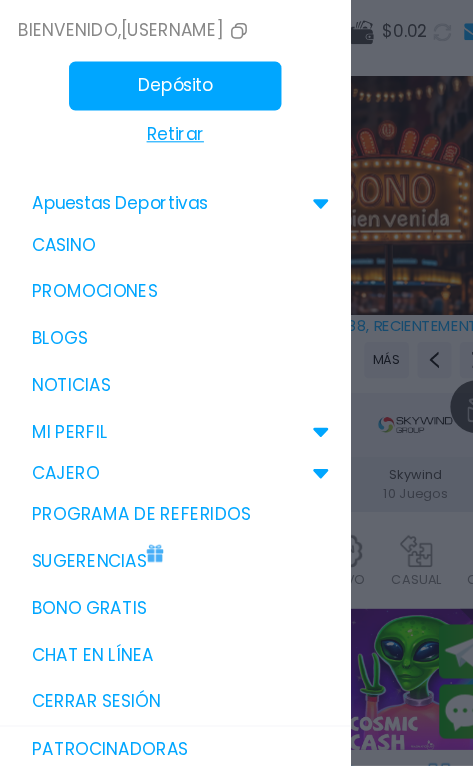 click on "Bono Gratis" at bounding box center (165, 573) 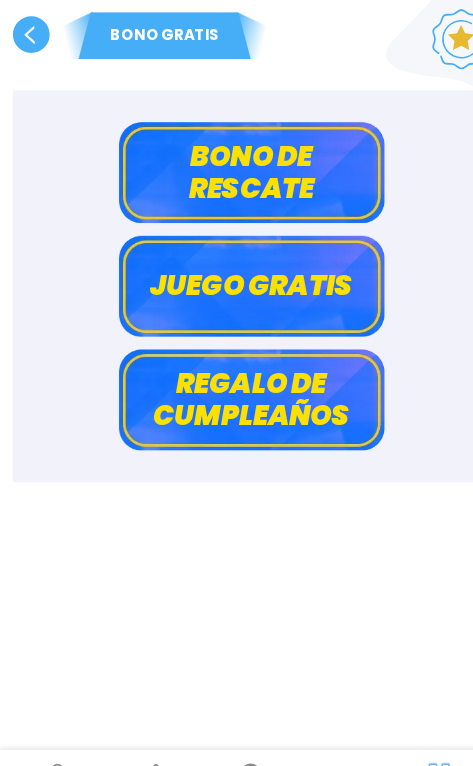 click on "Bono de rescate" at bounding box center [237, 162] 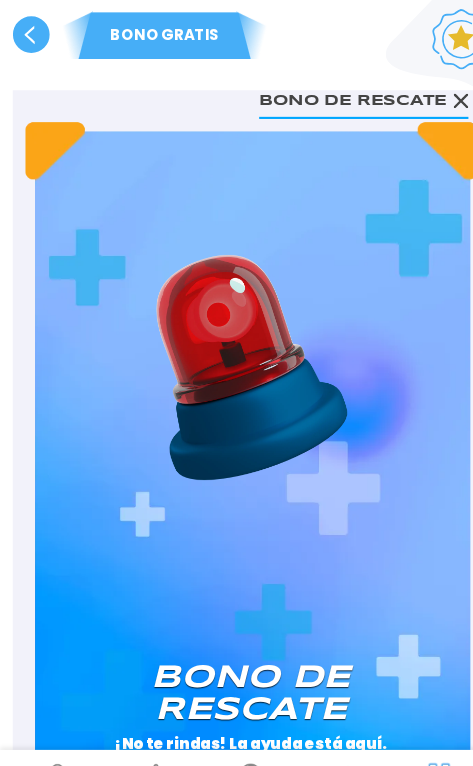 click on "RECLAMAR" at bounding box center (354, 762) 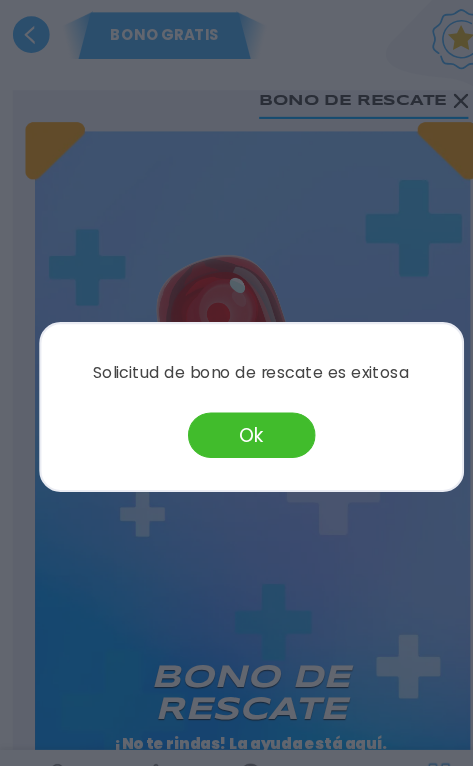 click on "Ok" at bounding box center [237, 409] 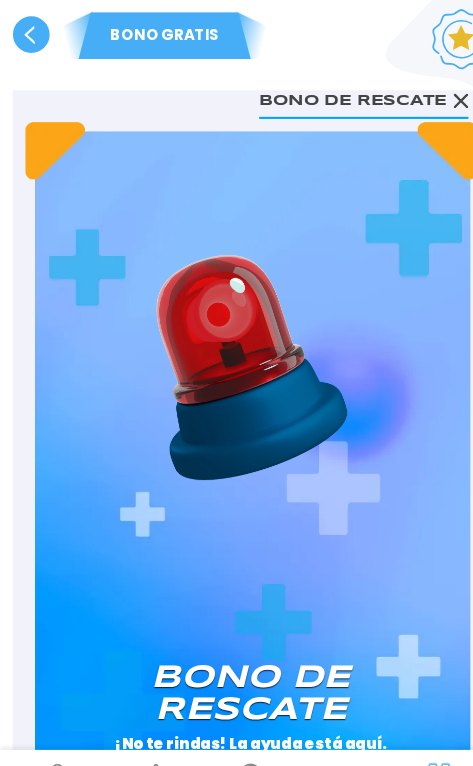 click on "BONO GRATIS" at bounding box center [236, 27] 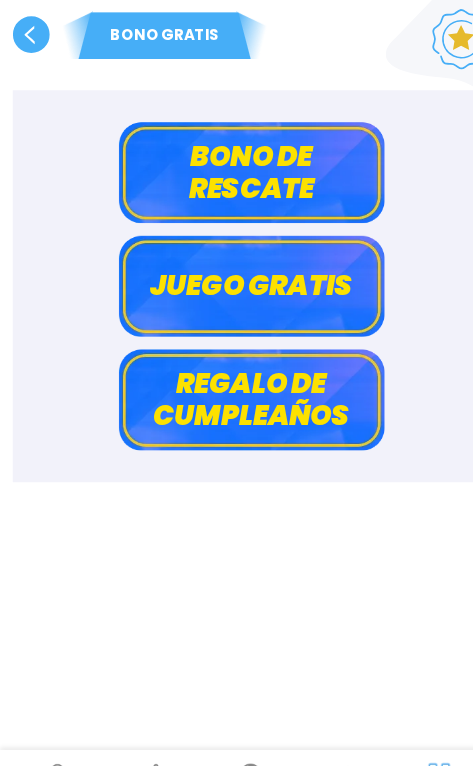 click 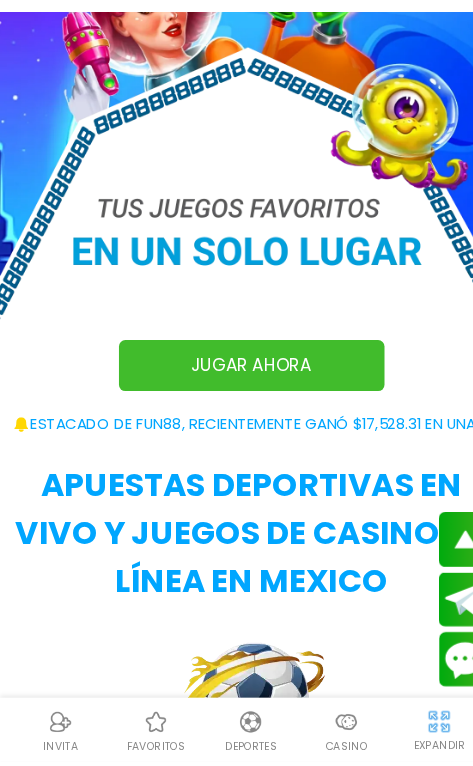 scroll, scrollTop: 278, scrollLeft: 0, axis: vertical 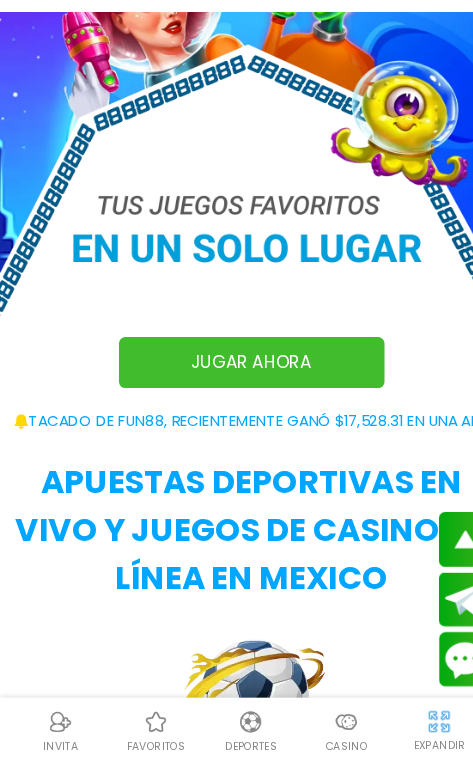 click on "Casino" at bounding box center [326, 751] 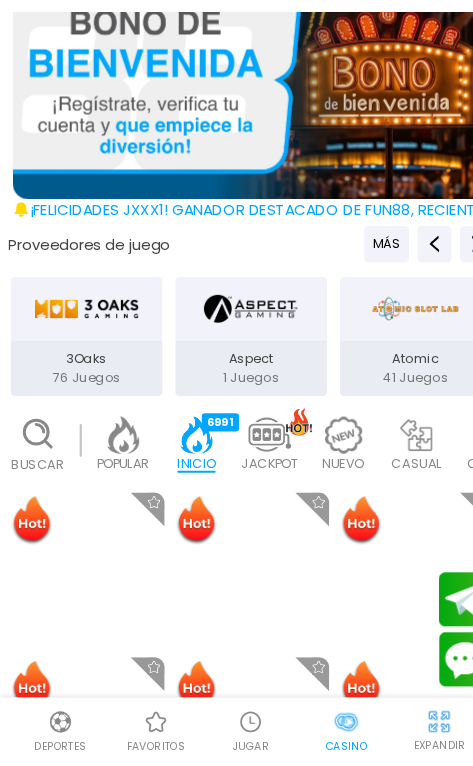 scroll, scrollTop: 0, scrollLeft: 0, axis: both 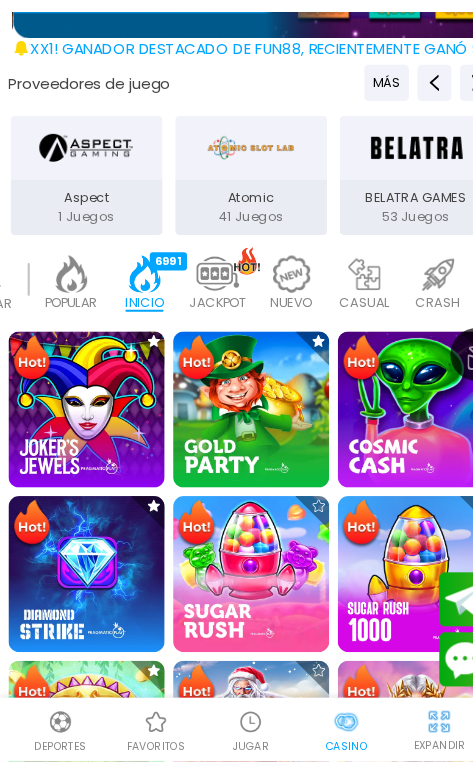 click at bounding box center (81, 744) 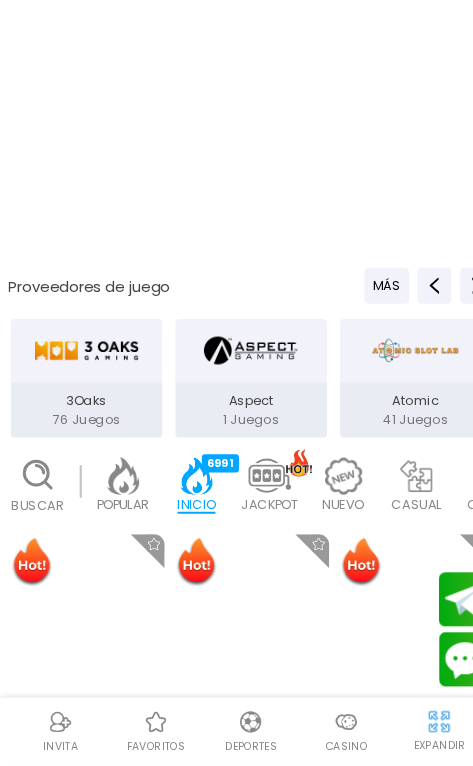 scroll, scrollTop: 60, scrollLeft: 0, axis: vertical 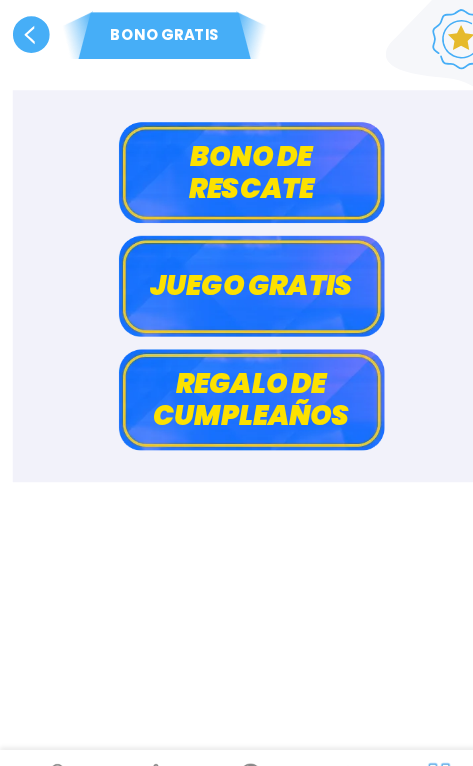 click on "Bono de rescate" at bounding box center (237, 162) 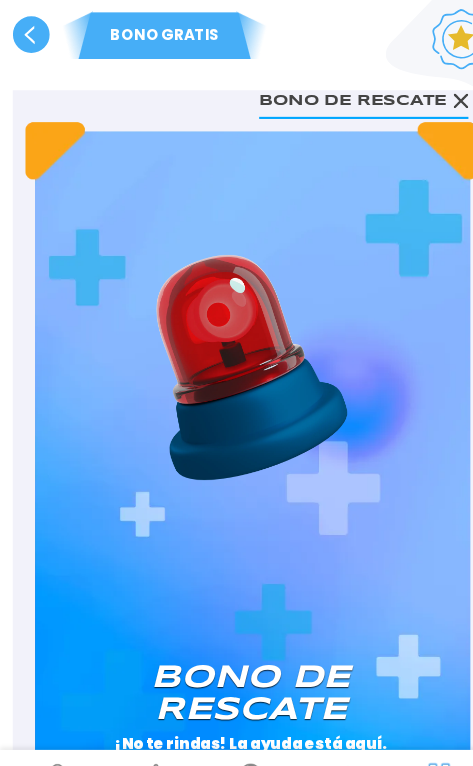 click on "Bono de rescate ¡No te rindas! La ayuda está aquí. Este Dia RECLAMAR Ayer RECLAMAR Términos y condiciones" at bounding box center (236, 519) 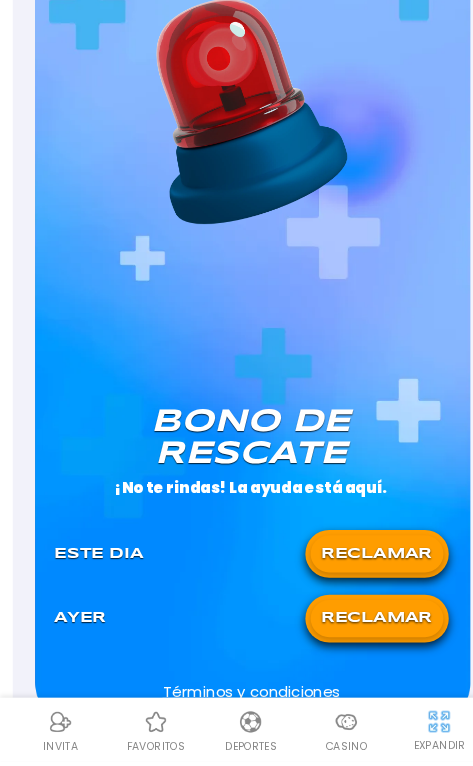 scroll, scrollTop: 192, scrollLeft: 0, axis: vertical 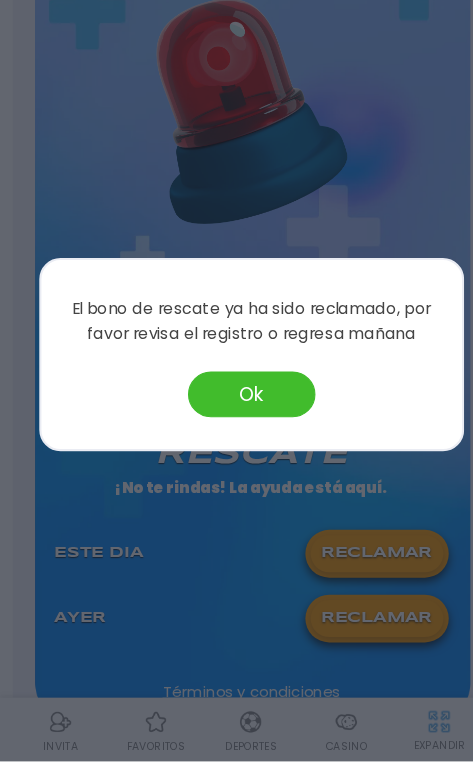 click at bounding box center [236, 383] 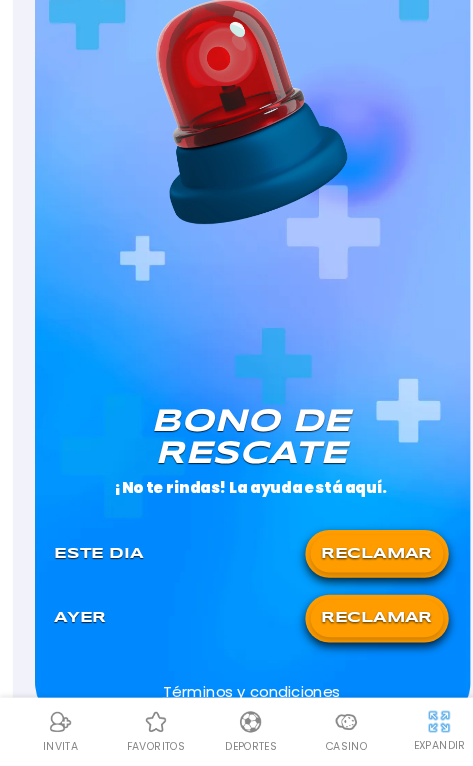 click on "RECLAMAR" at bounding box center [354, 570] 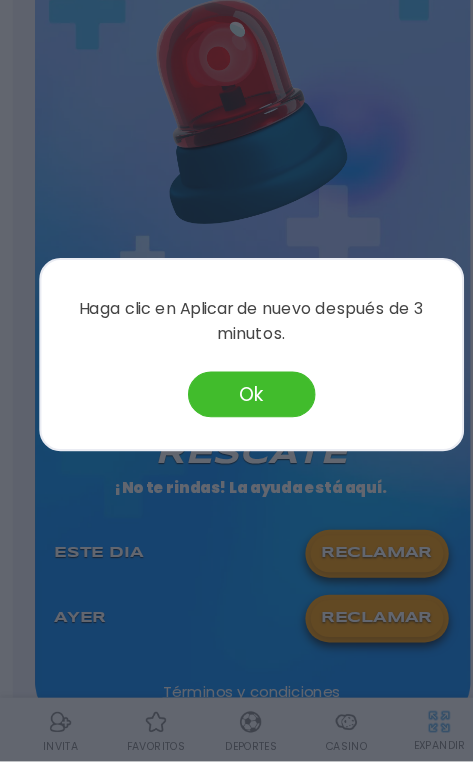 click at bounding box center (236, 383) 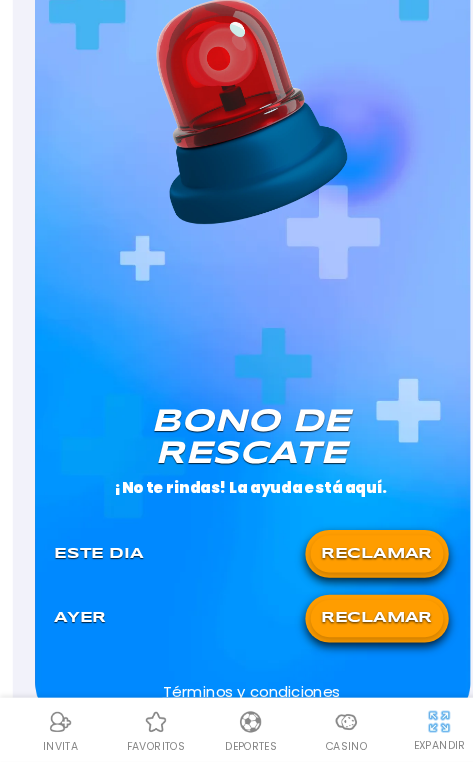 click on "RECLAMAR" at bounding box center [354, 631] 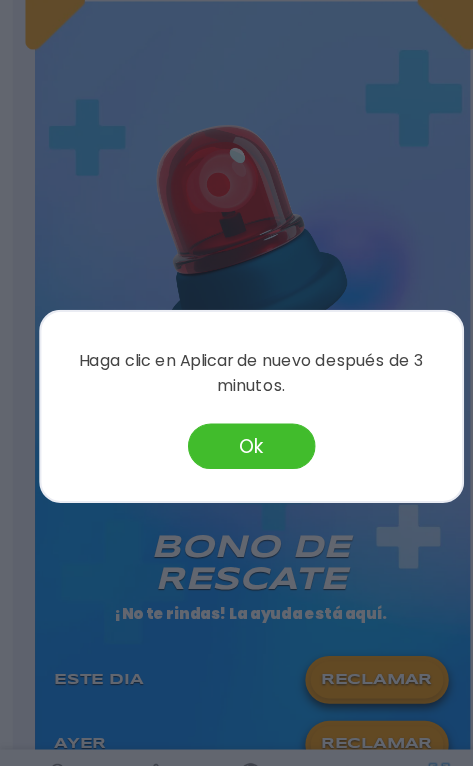 scroll, scrollTop: 0, scrollLeft: 0, axis: both 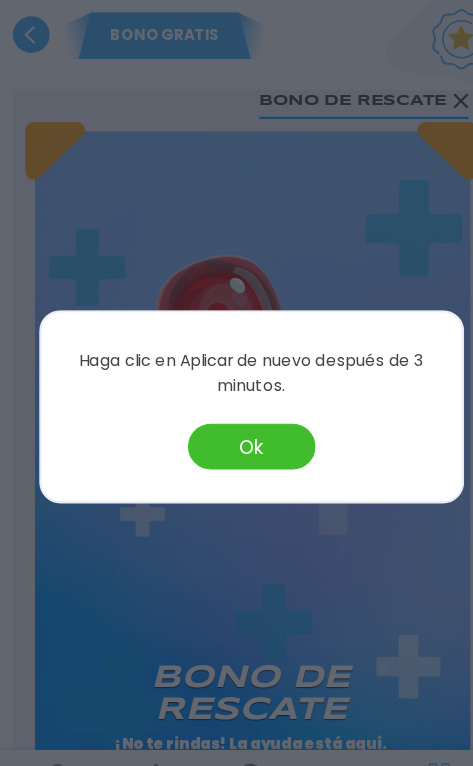 click on "Ok" at bounding box center (237, 420) 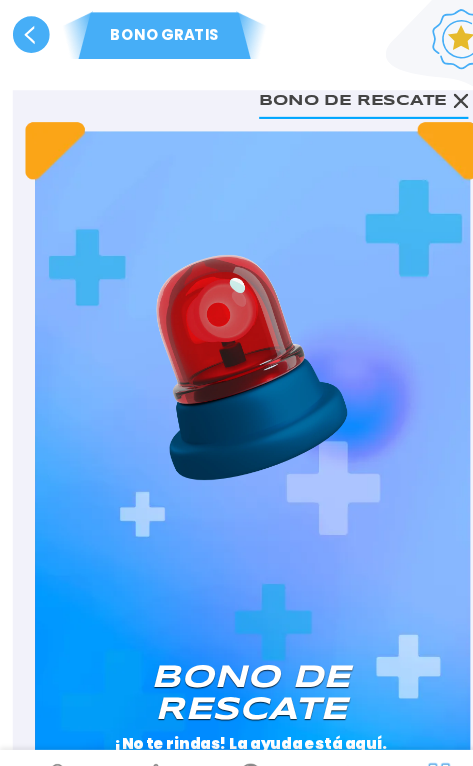 click 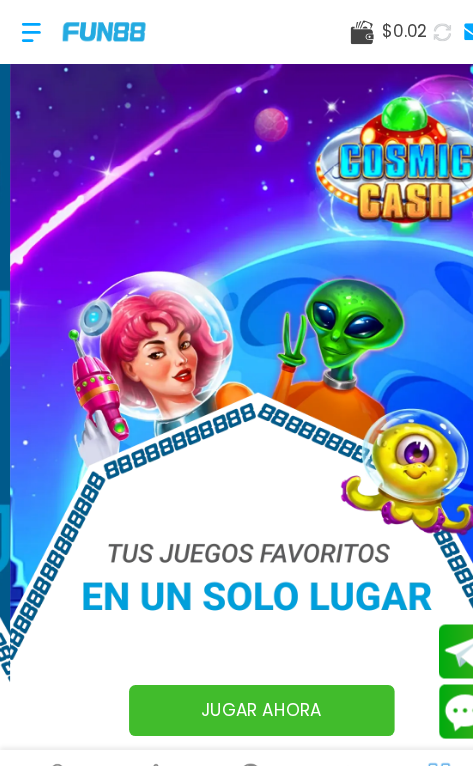 click at bounding box center [29, 30] 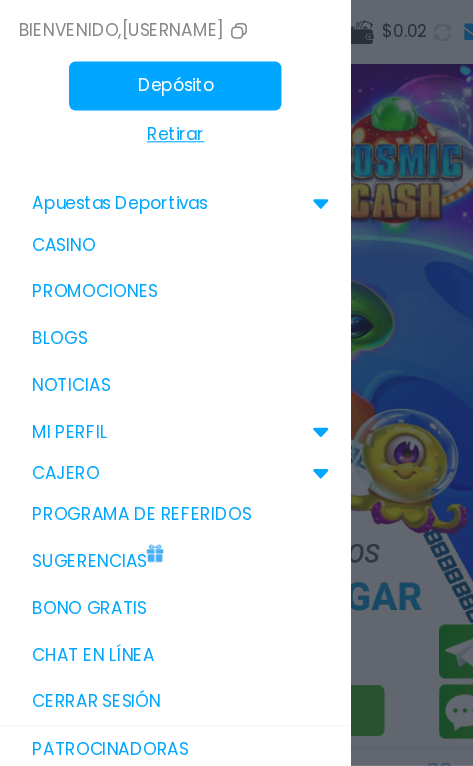 scroll, scrollTop: 80, scrollLeft: 0, axis: vertical 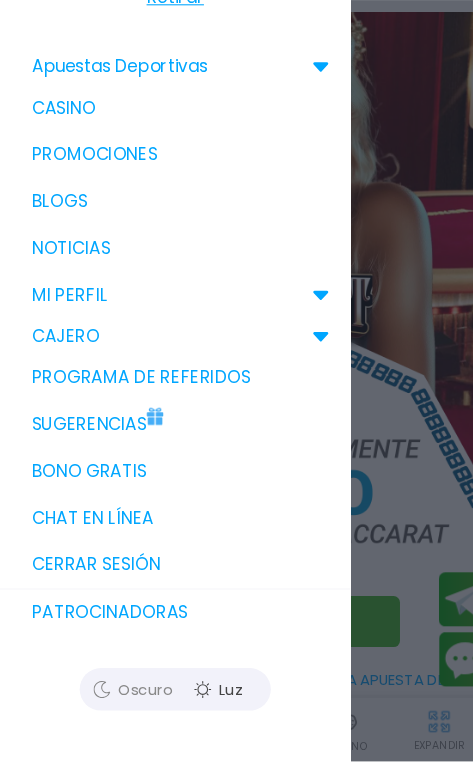 click on "Cerrar sesión" at bounding box center (165, 581) 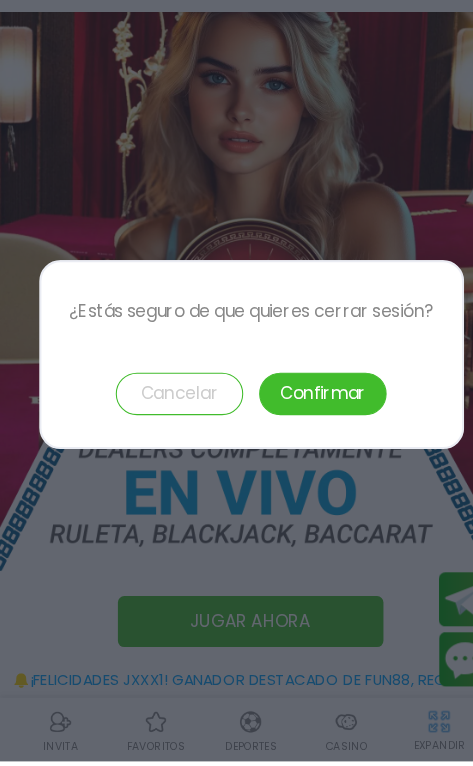 click on "Confirmar" at bounding box center [304, 420] 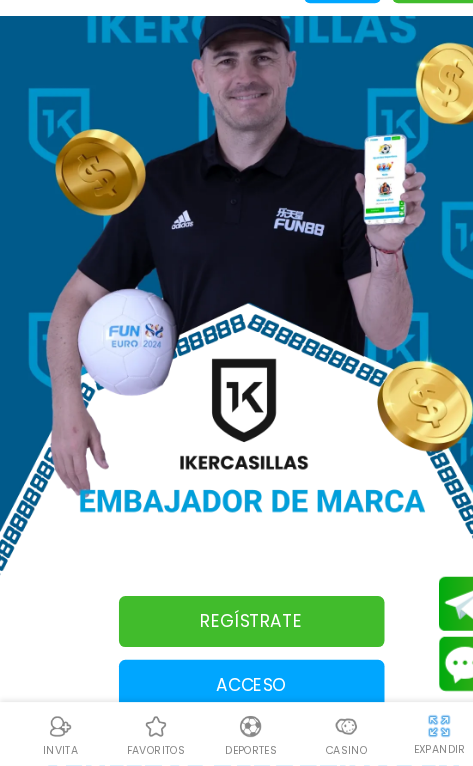 scroll, scrollTop: 39, scrollLeft: 0, axis: vertical 